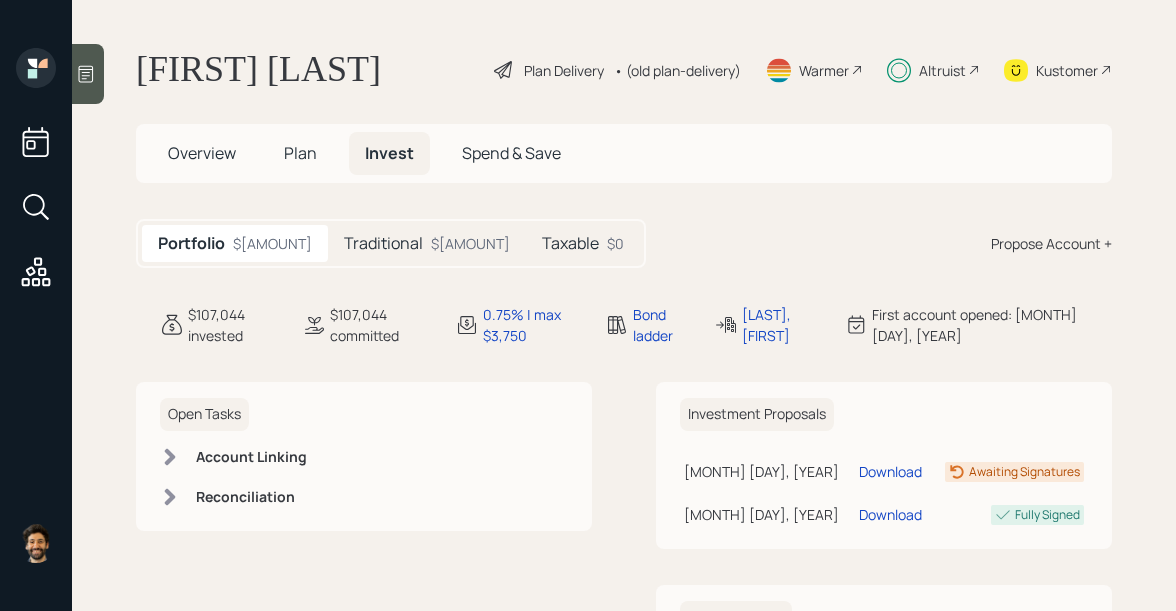scroll, scrollTop: 0, scrollLeft: 0, axis: both 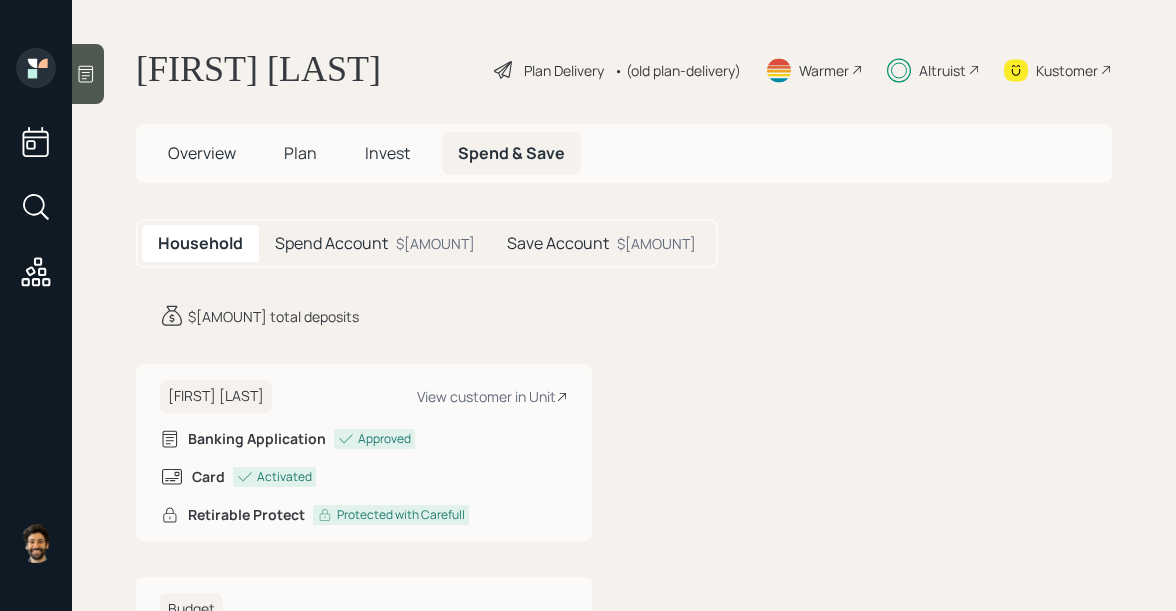 click on "$[AMOUNT]" at bounding box center (435, 243) 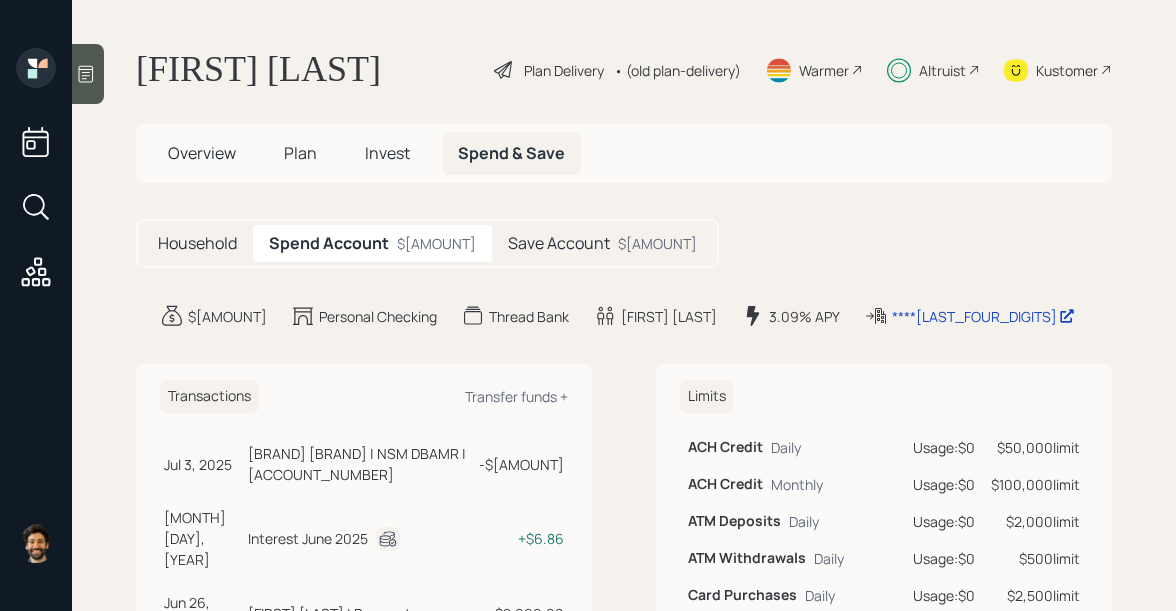 click on "Save Account" at bounding box center [197, 243] 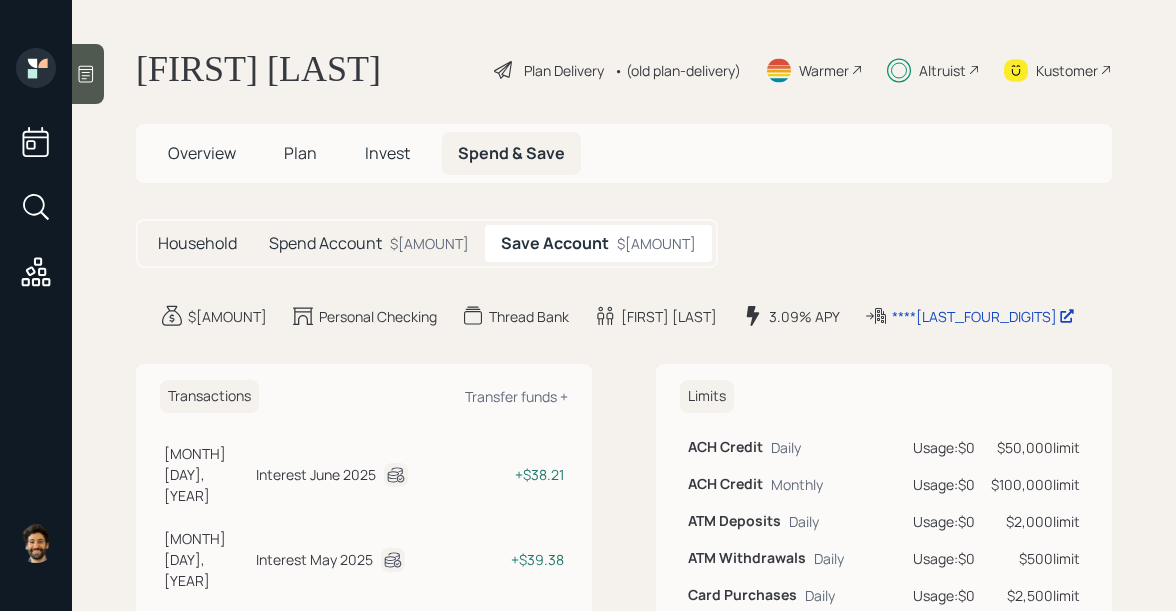 click on "Altruist" at bounding box center [564, 70] 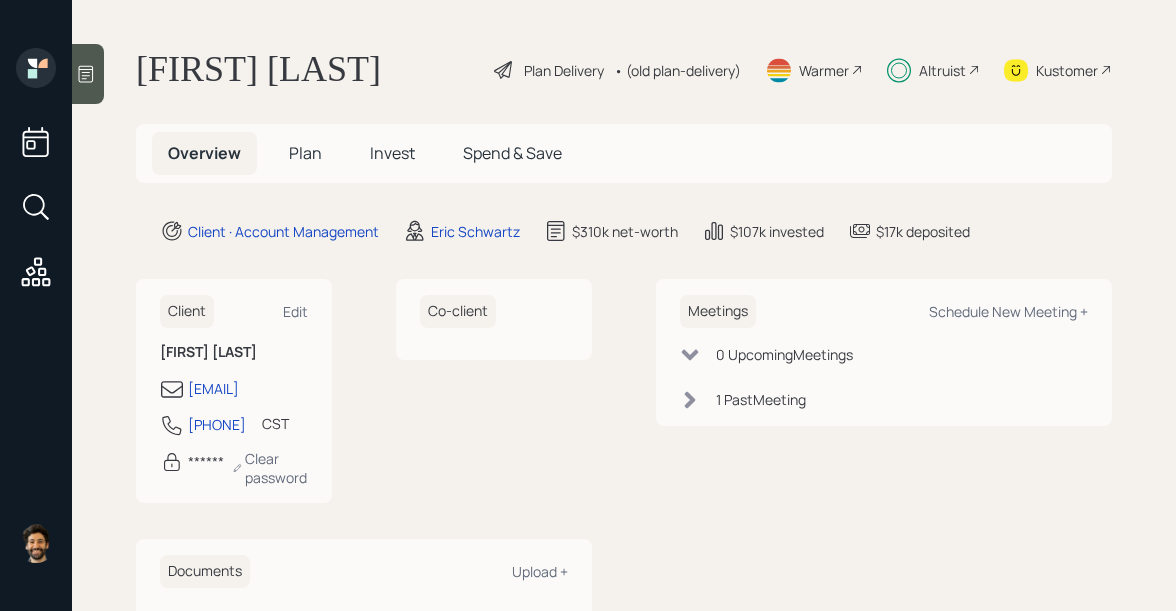 scroll, scrollTop: 0, scrollLeft: 0, axis: both 